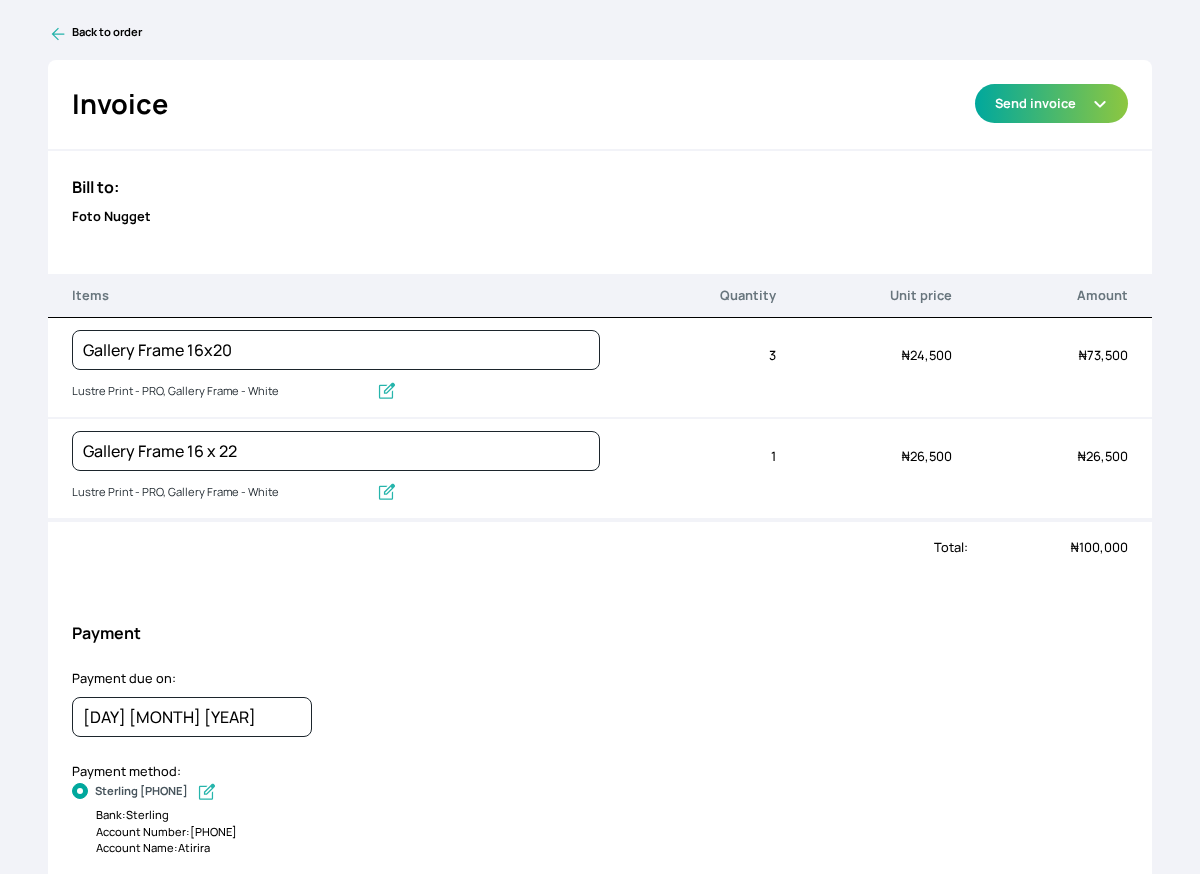 scroll, scrollTop: 0, scrollLeft: 0, axis: both 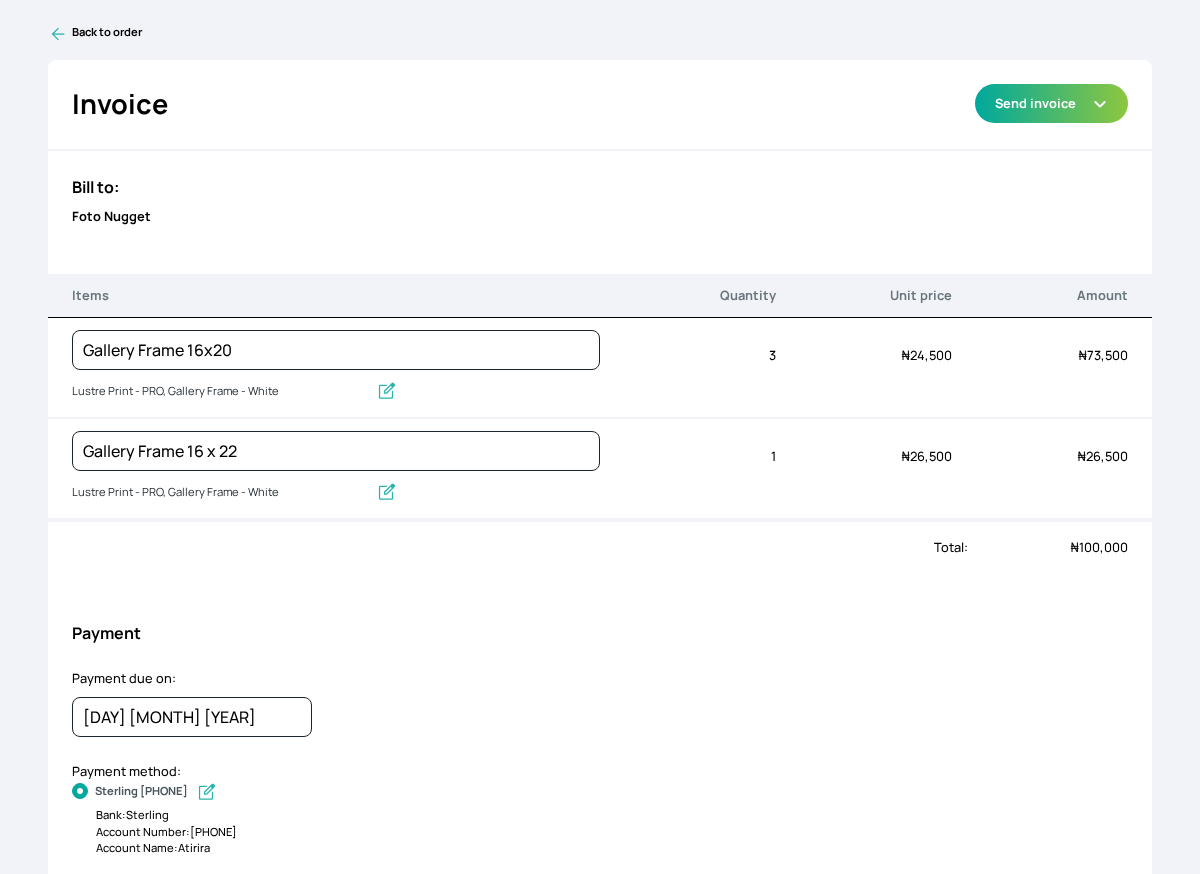 click 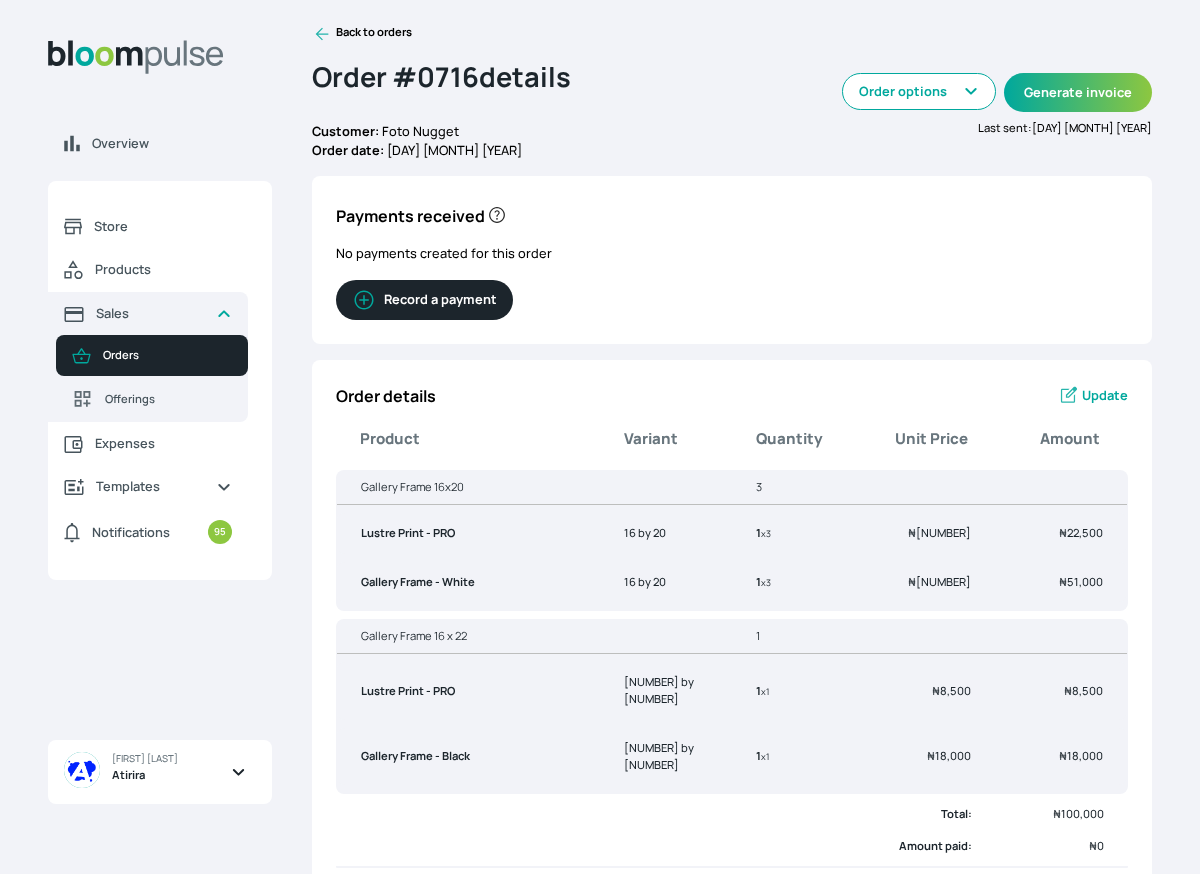 click on "Back to orders Order # 0716  details Customer:   Foto Nugget Order date:   8th August 2025 Edit order Delete order Order options Generate invoice Last sent:  8th August 2025 Payments received No payments created for this order Record a payment" at bounding box center (732, 184) 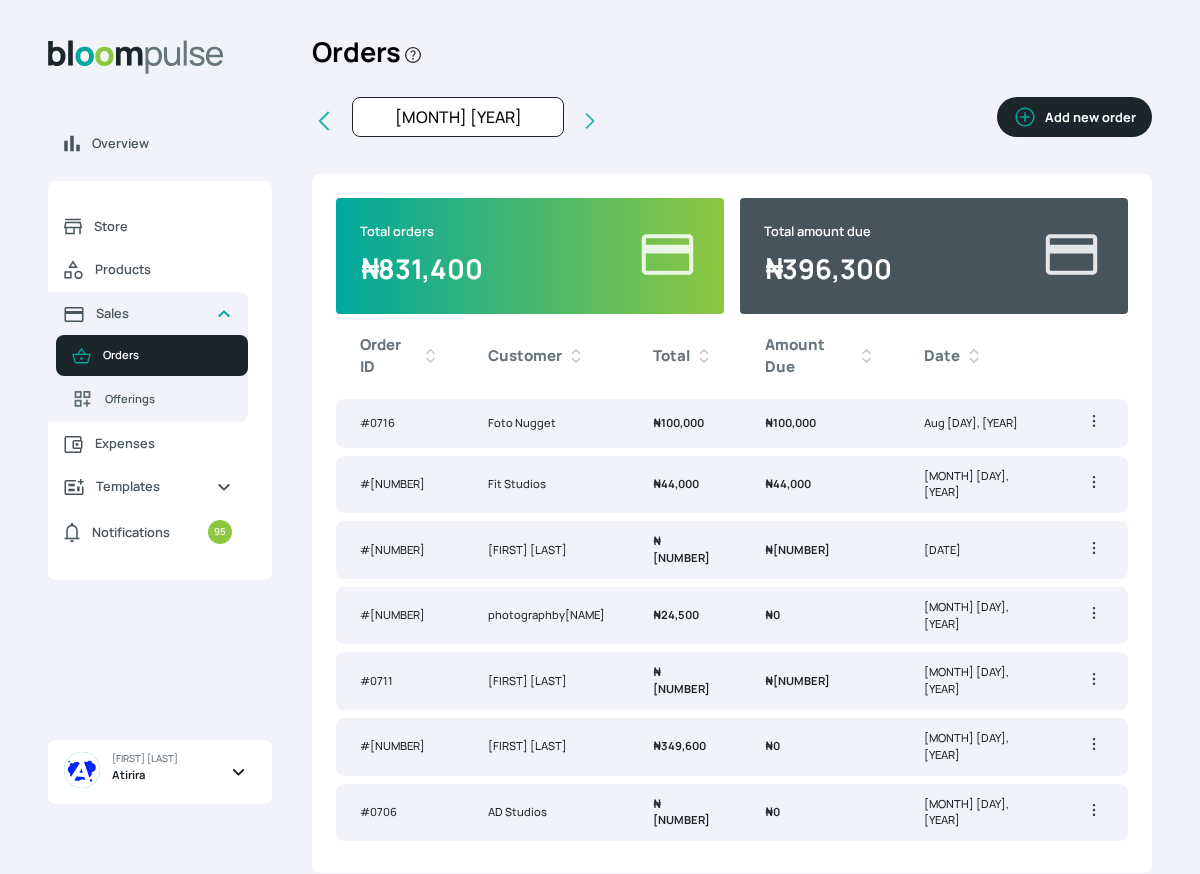 click on "[FIRST] [LAST]" at bounding box center [546, 681] 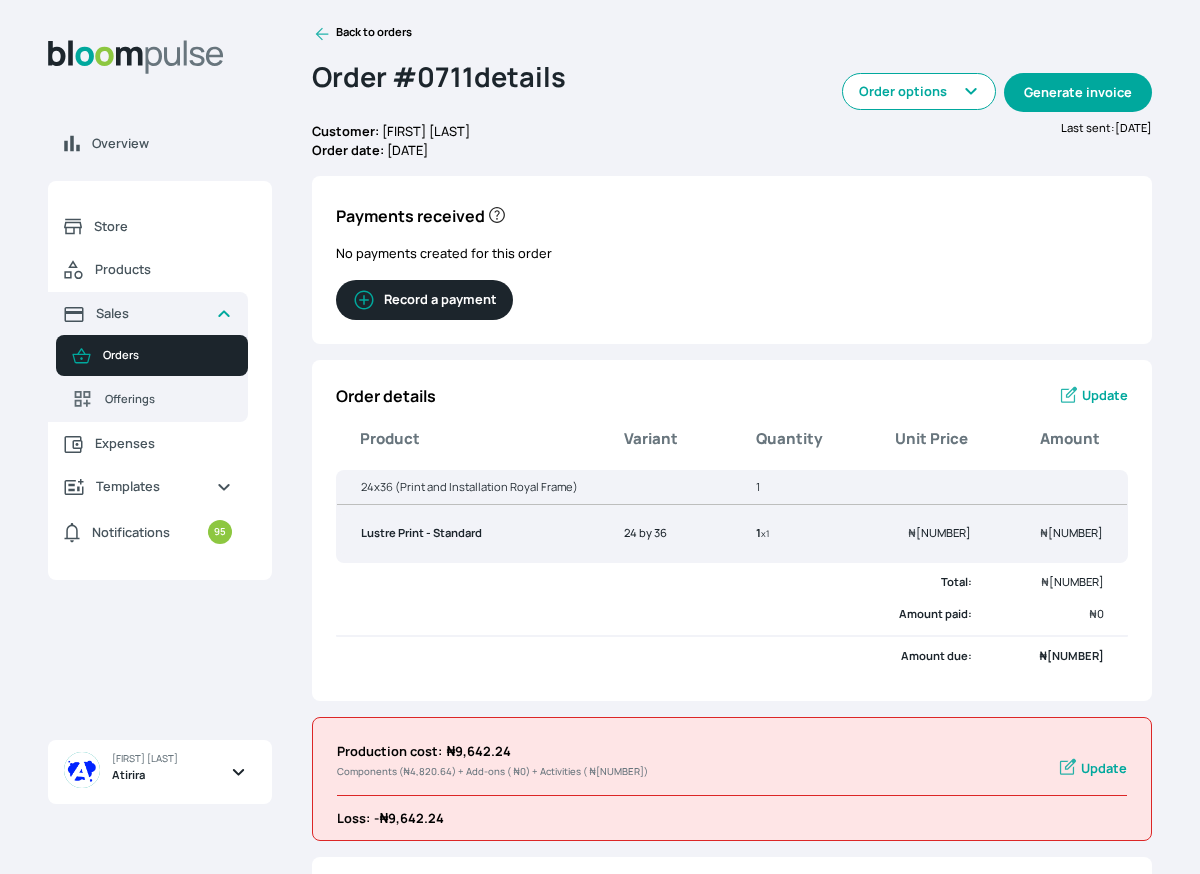 click on "Generate invoice" at bounding box center [1078, 92] 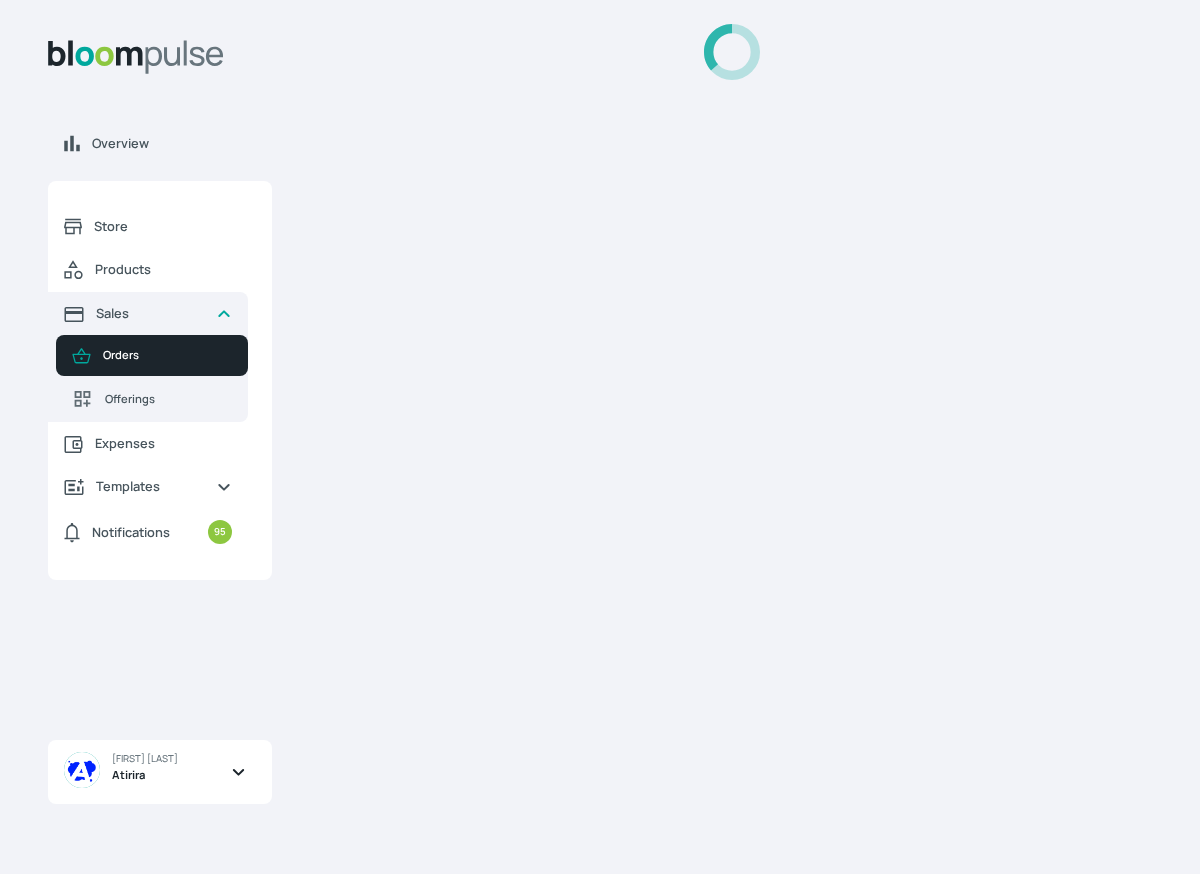 select 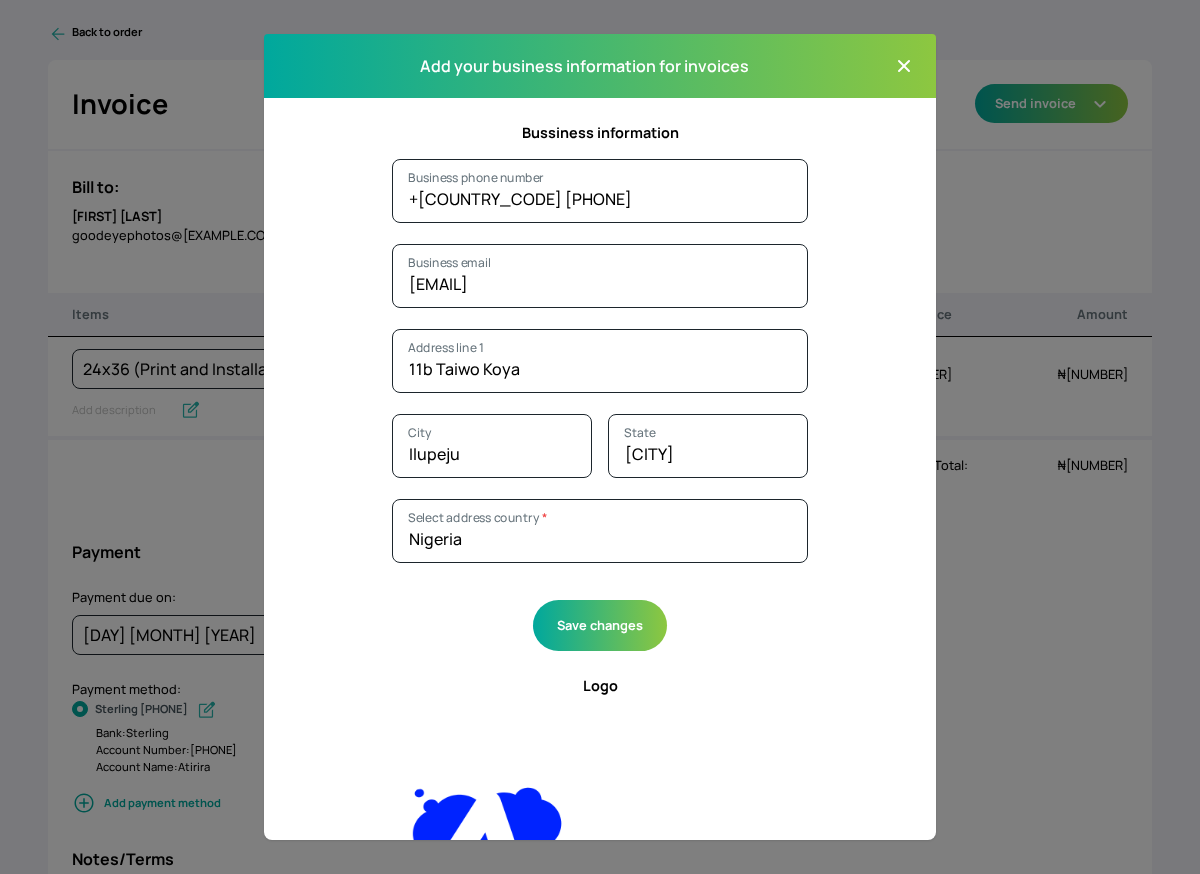 click 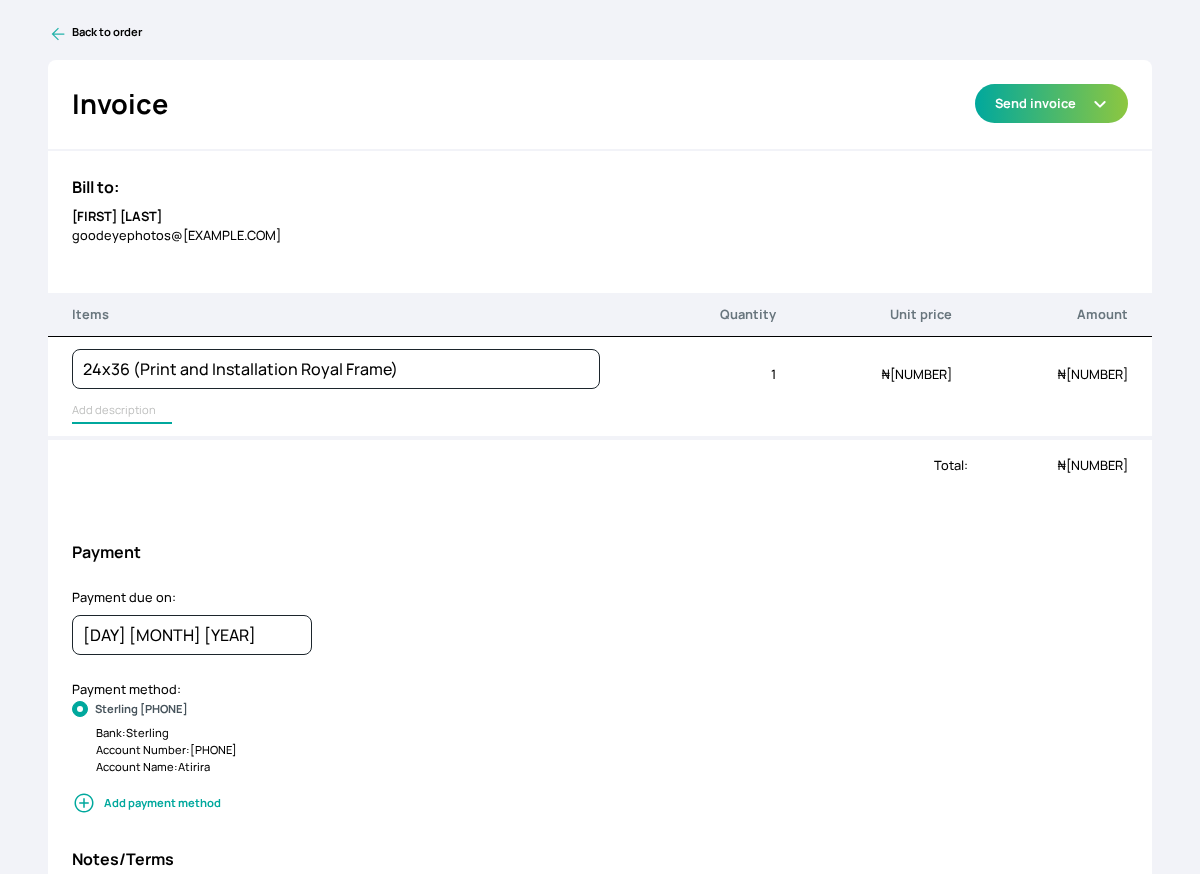 type on "Lustre Print - Standard" 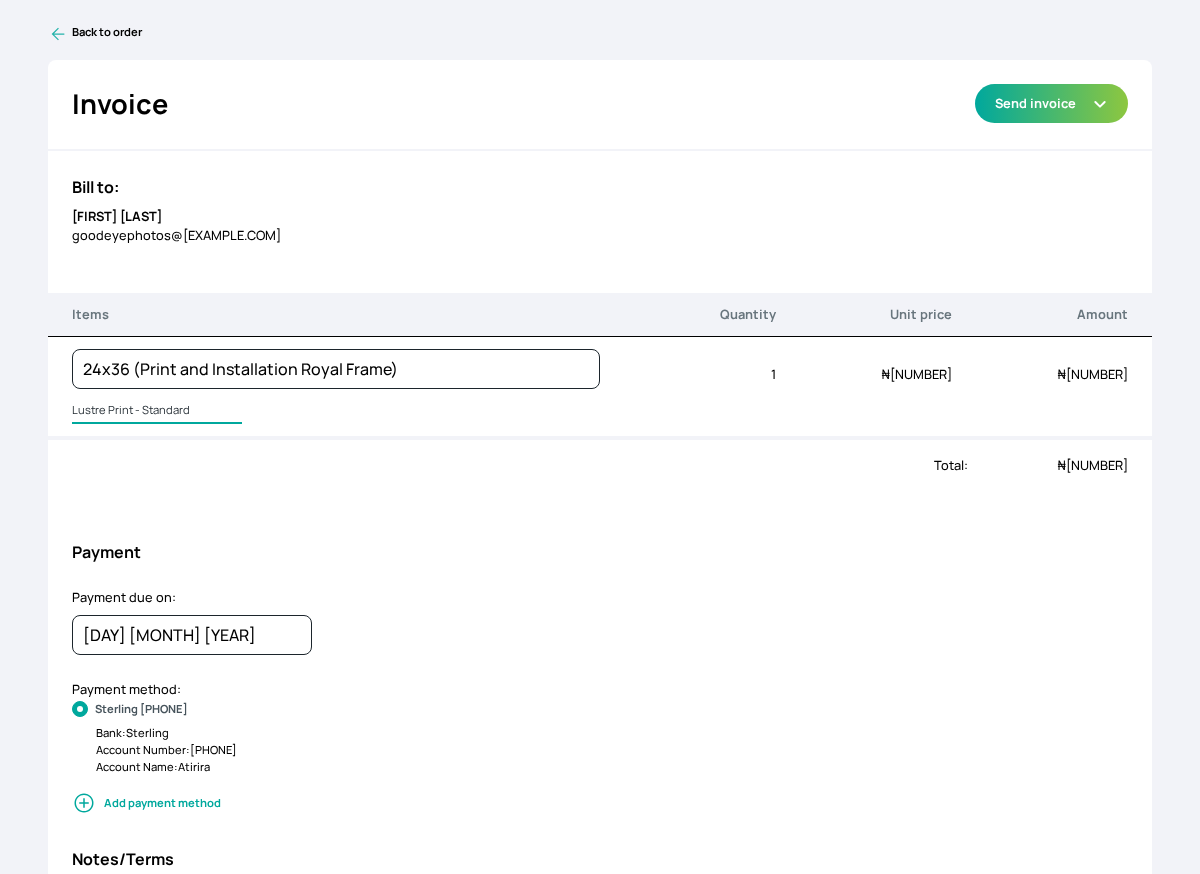 click on "Lustre Print - Standard" at bounding box center (157, 411) 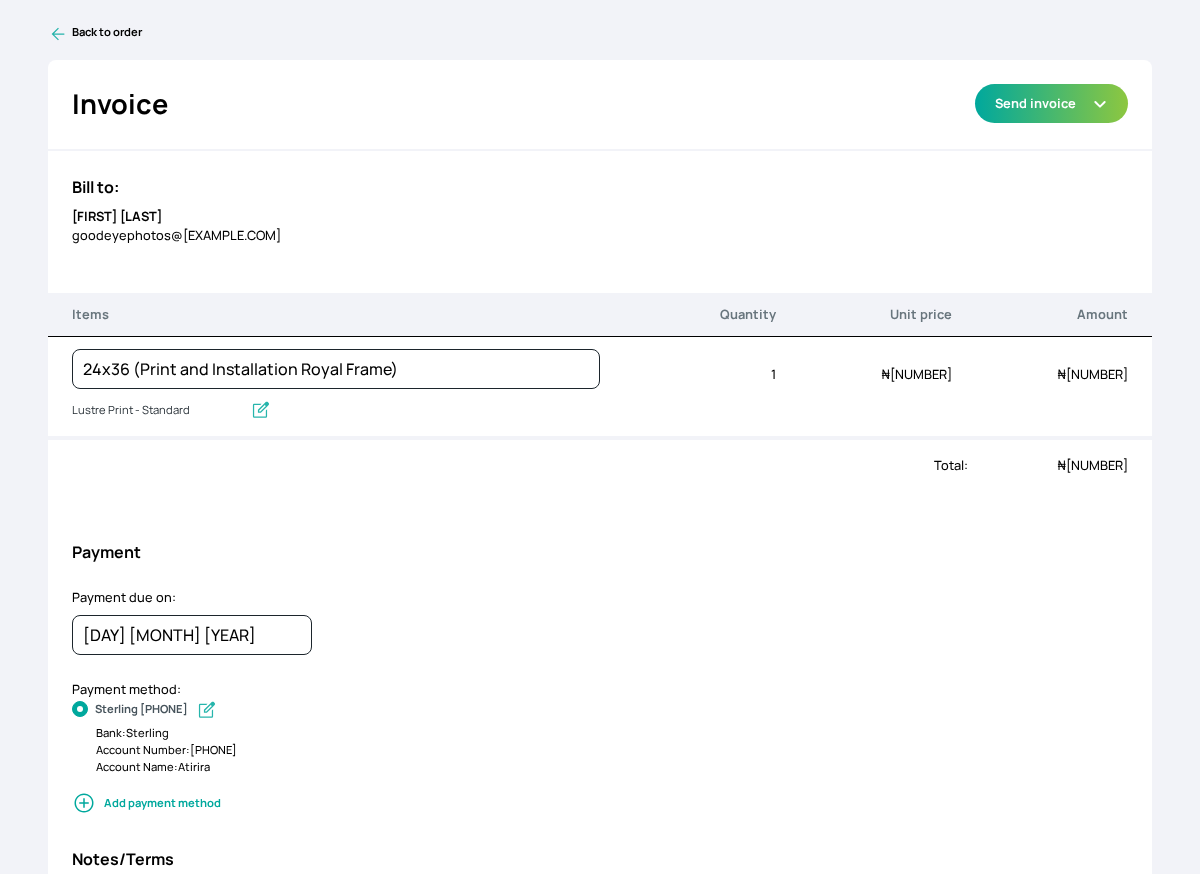 click on "Invoice Send via Email Send via WhatsApp Export as PDF Preview Send invoice" at bounding box center [600, 105] 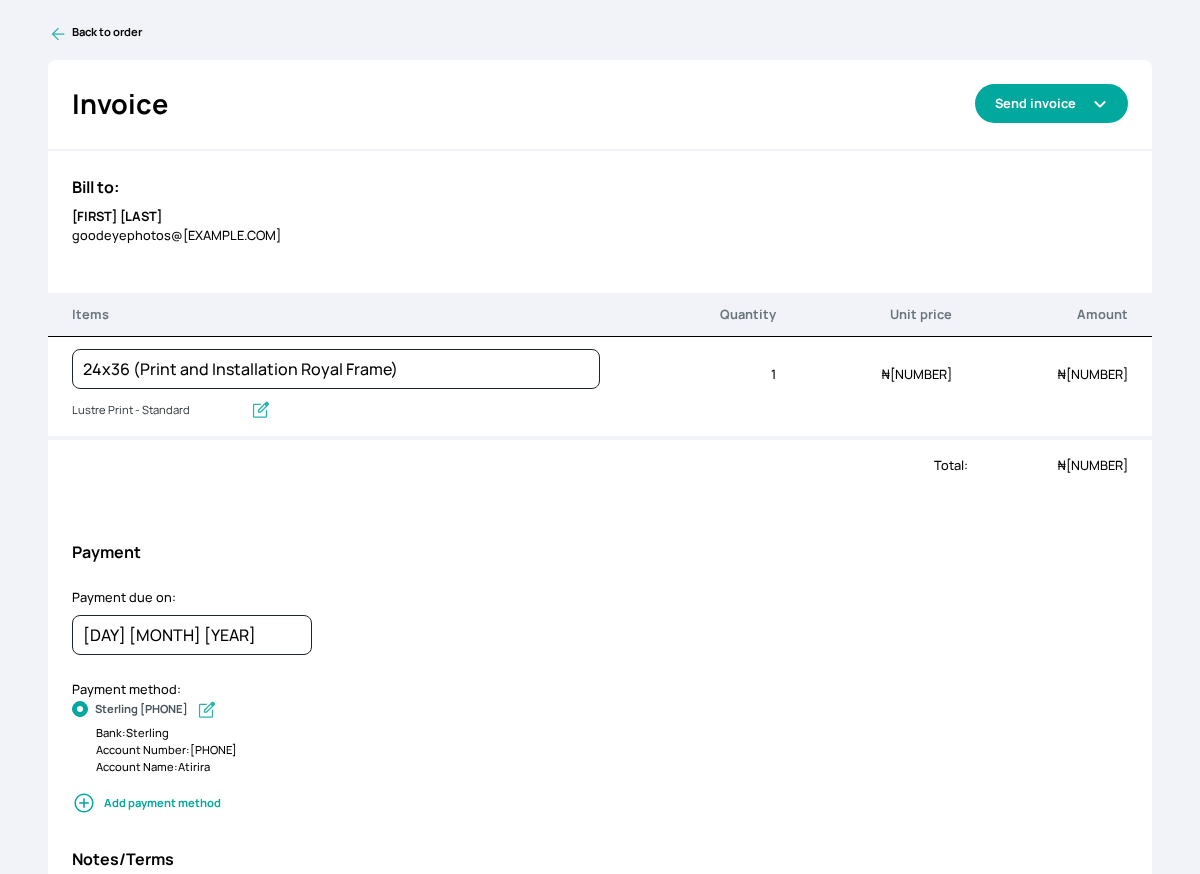 click on "Send invoice" at bounding box center [1051, 103] 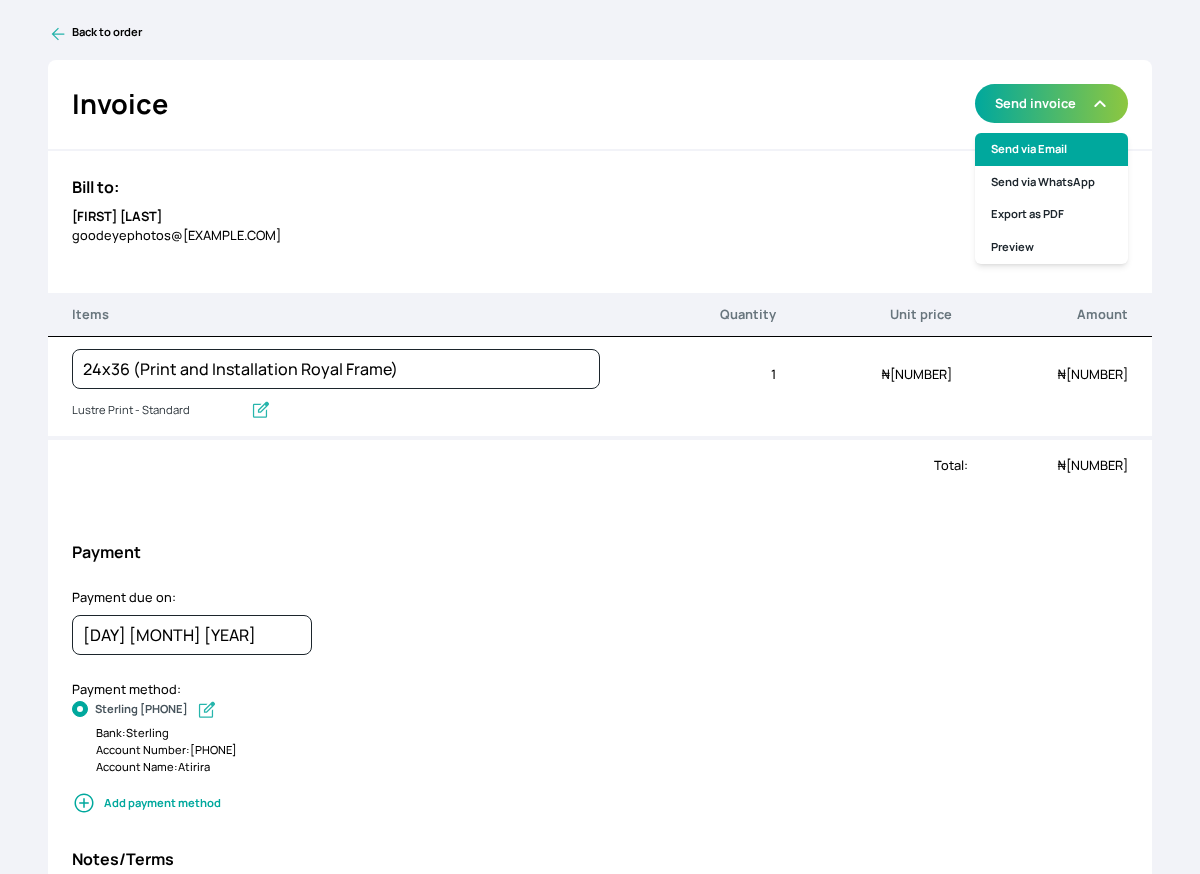 click on "Send via Email" at bounding box center [1051, 149] 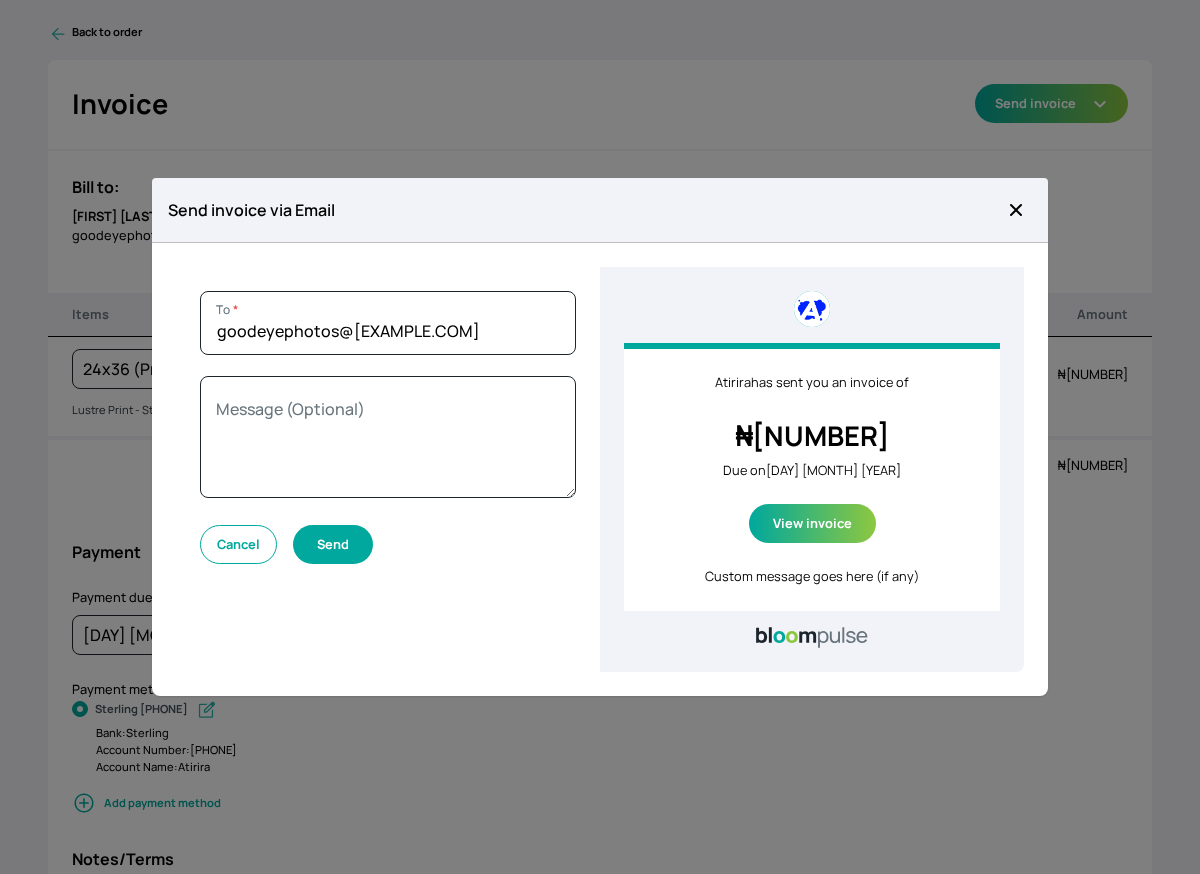 click on "Send" at bounding box center [333, 544] 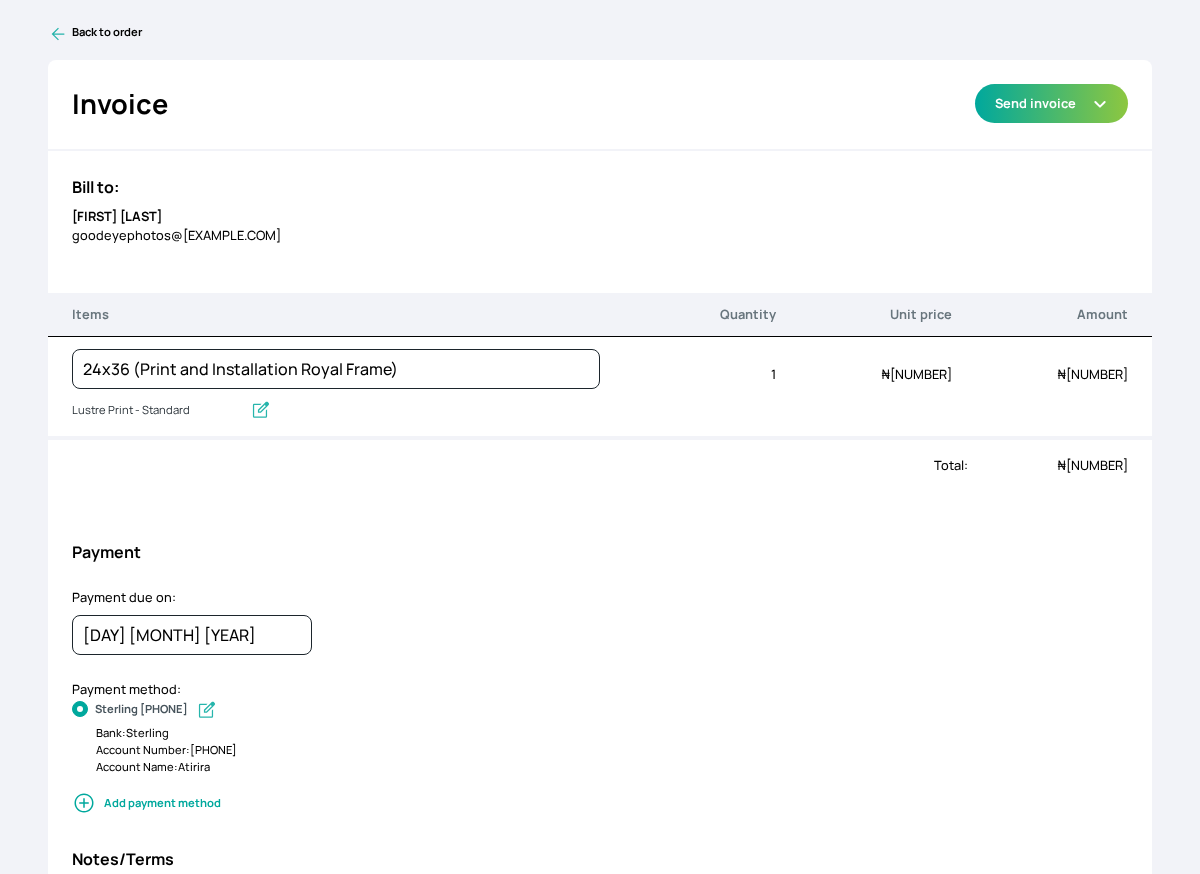 click 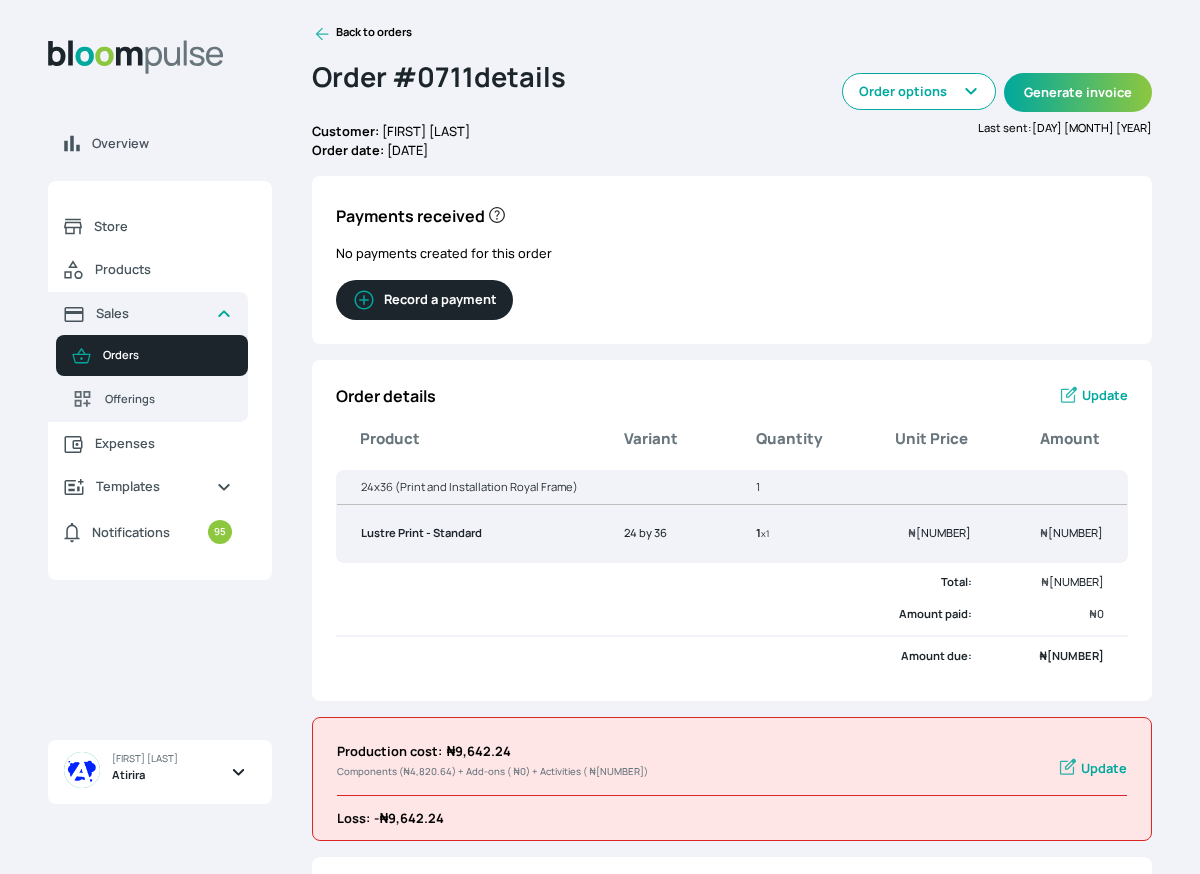 click 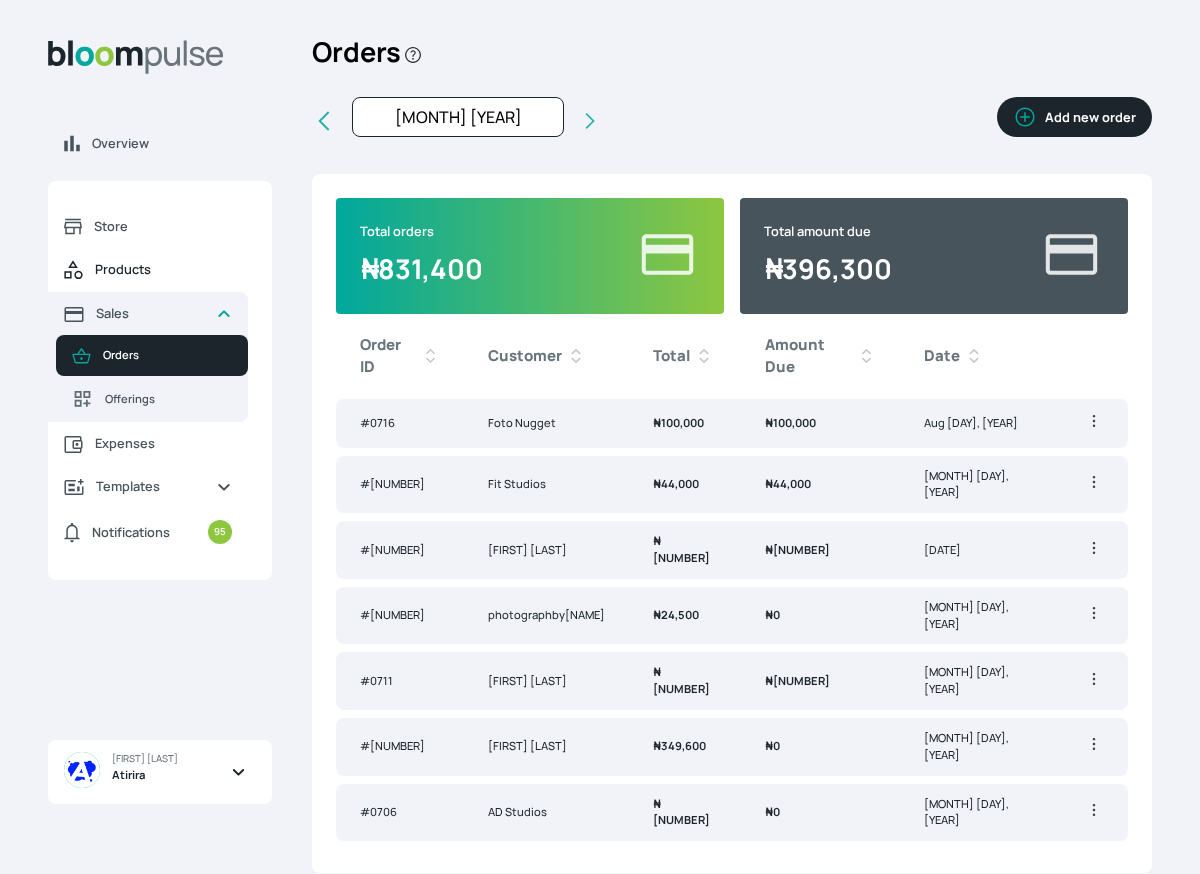 click on "Products" at bounding box center (163, 269) 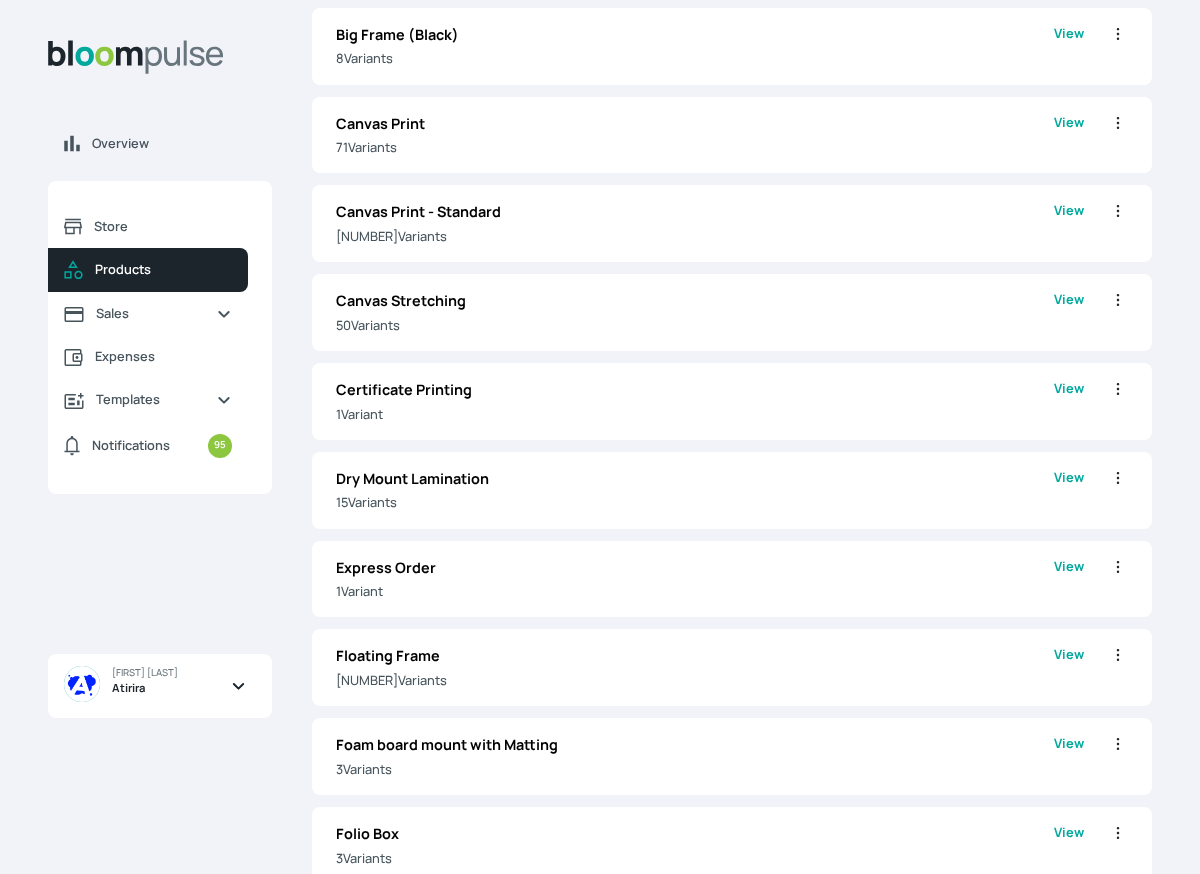 scroll, scrollTop: 111, scrollLeft: 0, axis: vertical 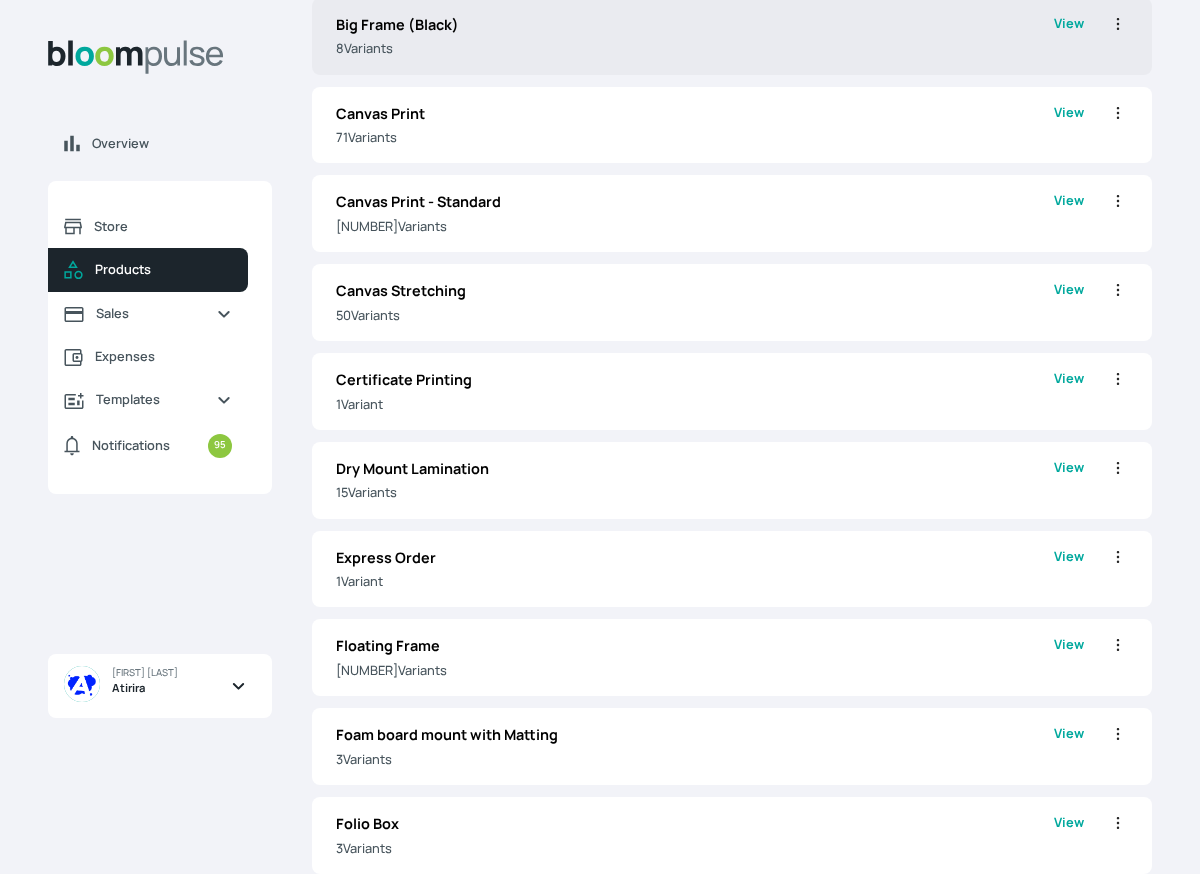 click on "Big Frame (Black)" at bounding box center (695, 25) 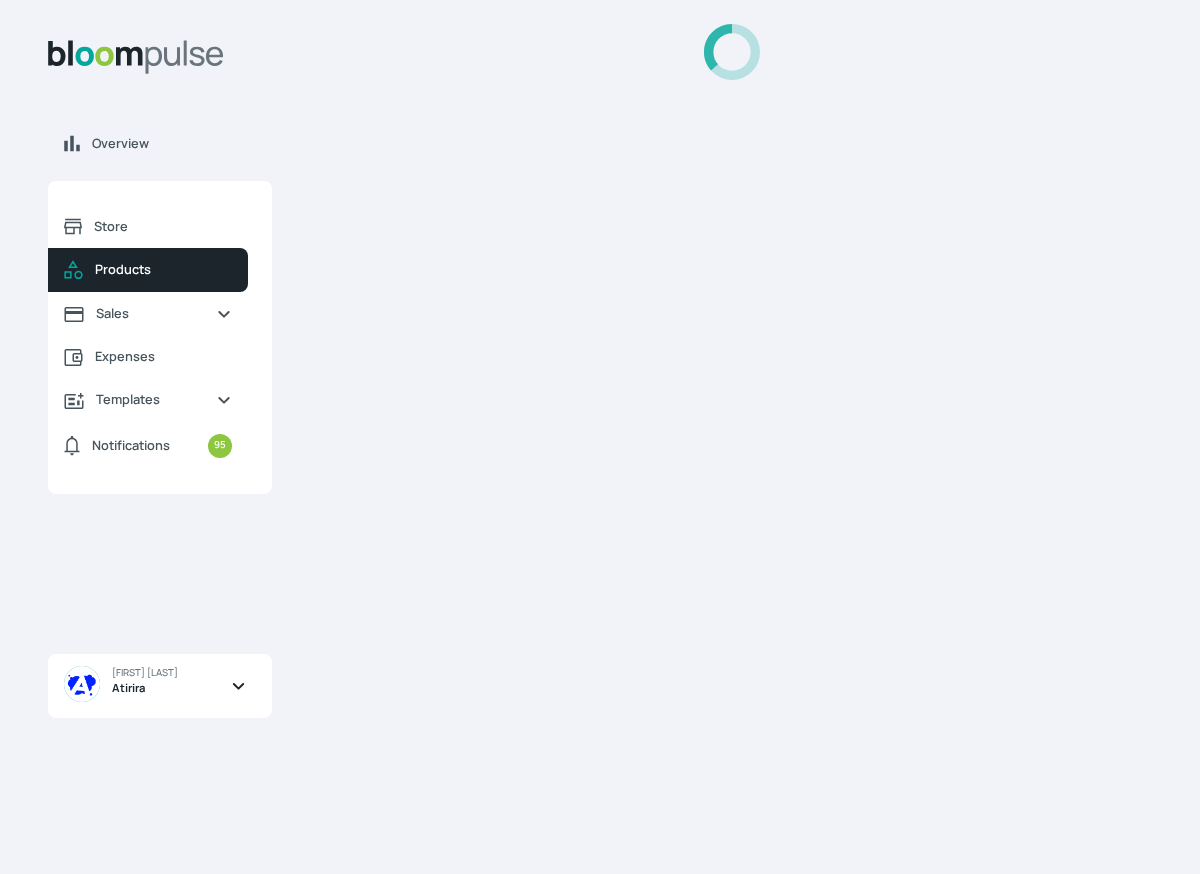 scroll, scrollTop: 0, scrollLeft: 0, axis: both 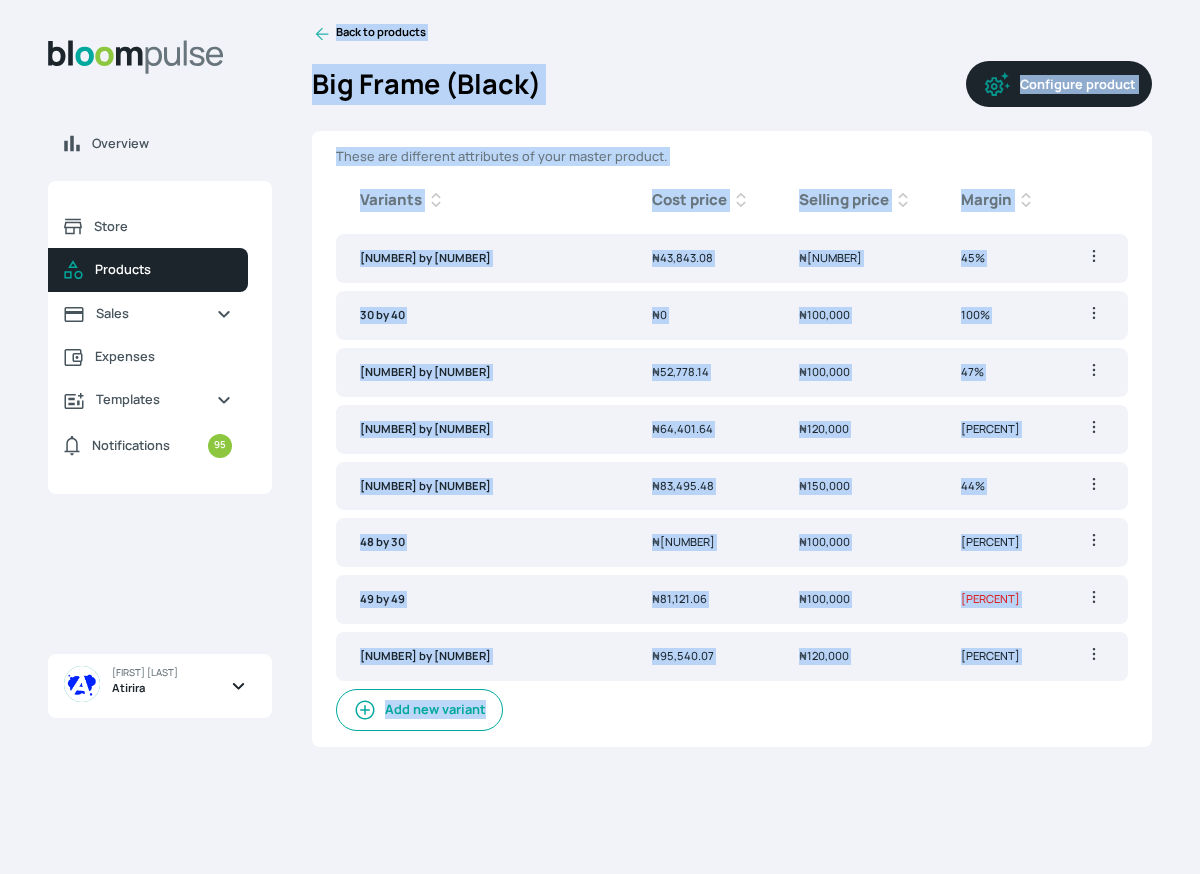 click on "30 by 36 ₦ 43,843.08 ₦ 80,000 45% Edit Delete 30 by 40 ₦ 0 ₦ 100,000 100% Edit Delete 36 by 36 ₦ 52,778.14 ₦ 100,000 47% Edit Delete 36 by 48 ₦ 64,401.64 ₦ 120,000 46% Edit Delete 40 by 60 ₦ 83,495.48 ₦ 150,000 44% Edit Delete 48 by 30 ₦ 50,008.86 ₦ 100,000 50% Edit Delete 49 by 49 ₦ 81,121.06 ₦ 100,000 19% Edit Delete 69 by 45 ₦ 95,540.07 ₦ 120,000 20% Edit Delete Sort by Variants Cost price Selling price Margin 30 by 36 Cost price: ₦ 43,843.08 Selling price: ₦ 80,000 Margin: 45% Edit Delete 30 by 40 Cost price: ₦ 0 Selling price: ₦ 100,000 Margin: 100% Edit Delete 36 by 36 Cost price: ₦ 52,778.14 Selling price: ₦ 100,000 Margin: 47% Edit Delete 36 by 48 Cost price: ₦ 64,401.64 Selling price: ₦ 120,000 Margin: 46% Edit Delete 40 by 60 Cost price: ₦ 83,495.48 Selling price: ₦ 150,000 44%" at bounding box center (732, 439) 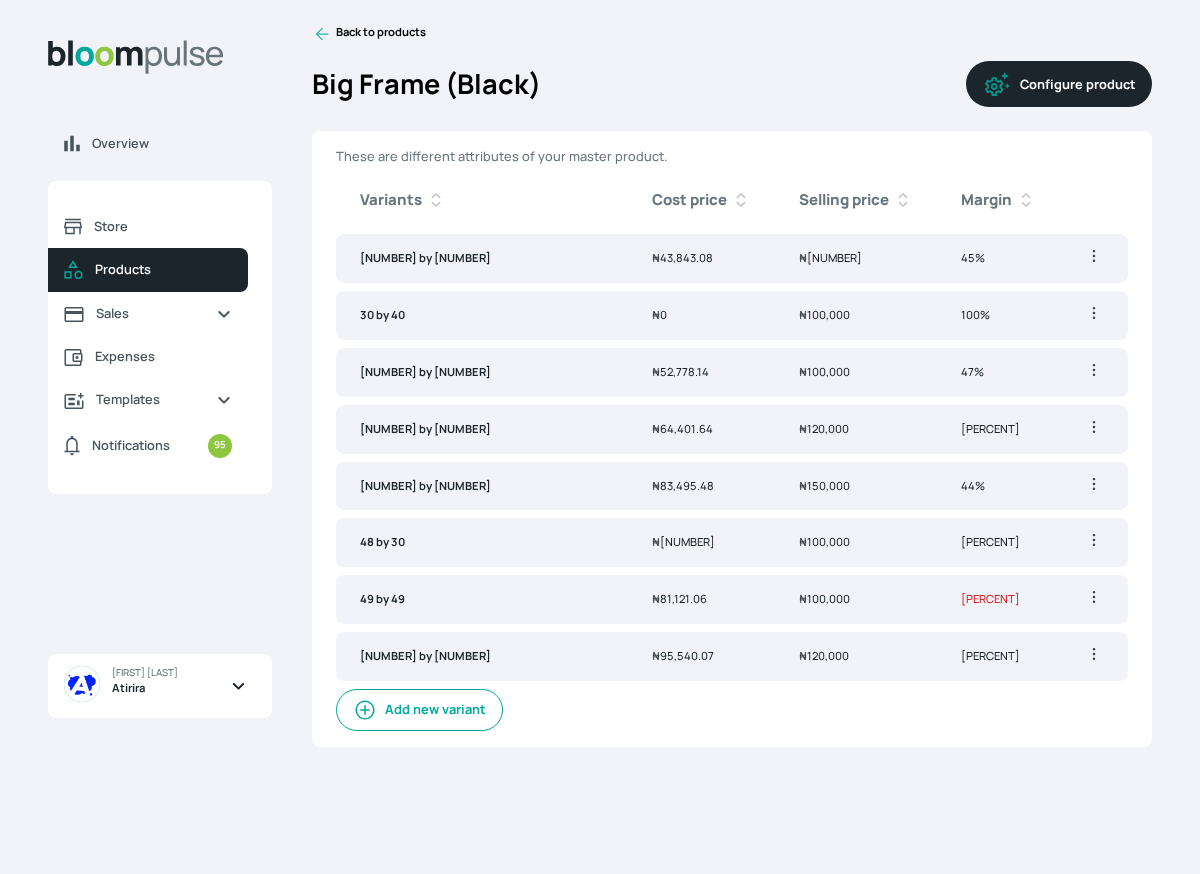 click on "100%" at bounding box center [998, 315] 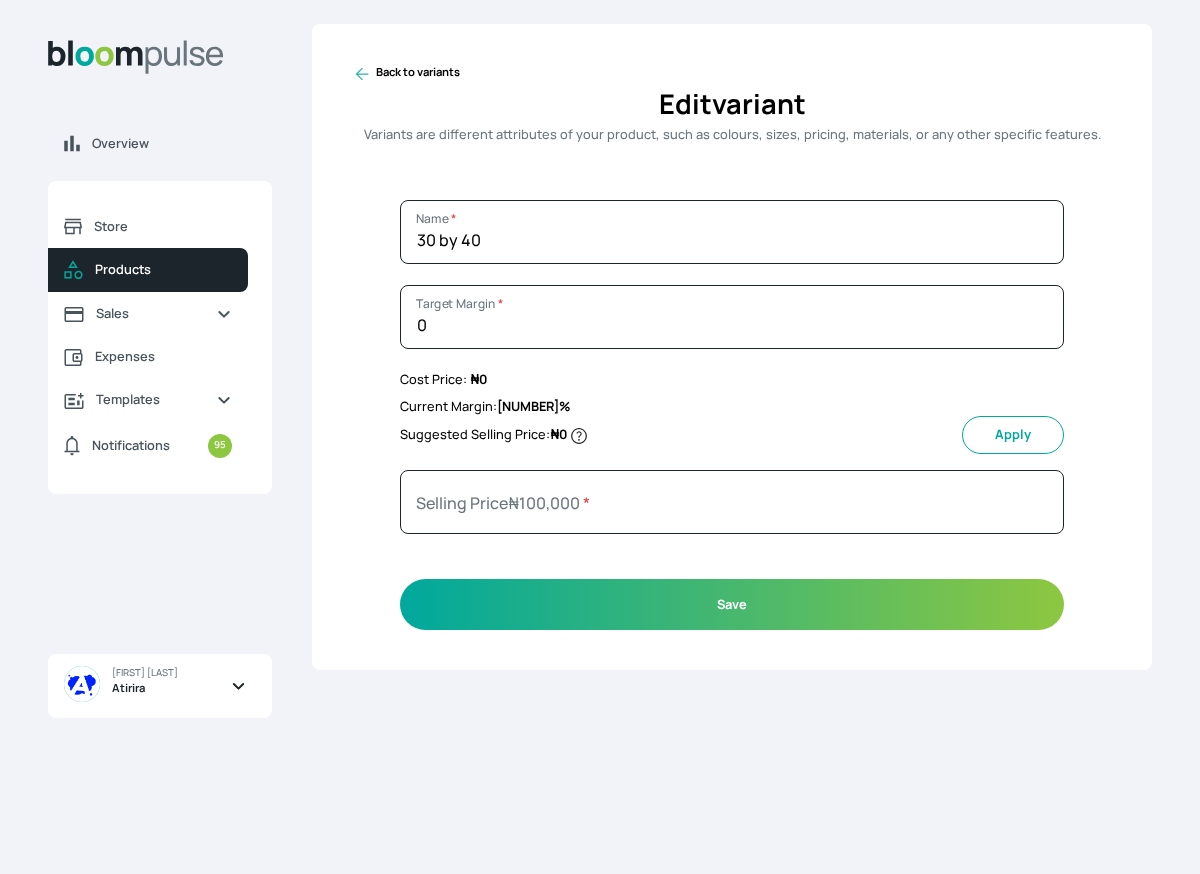 click 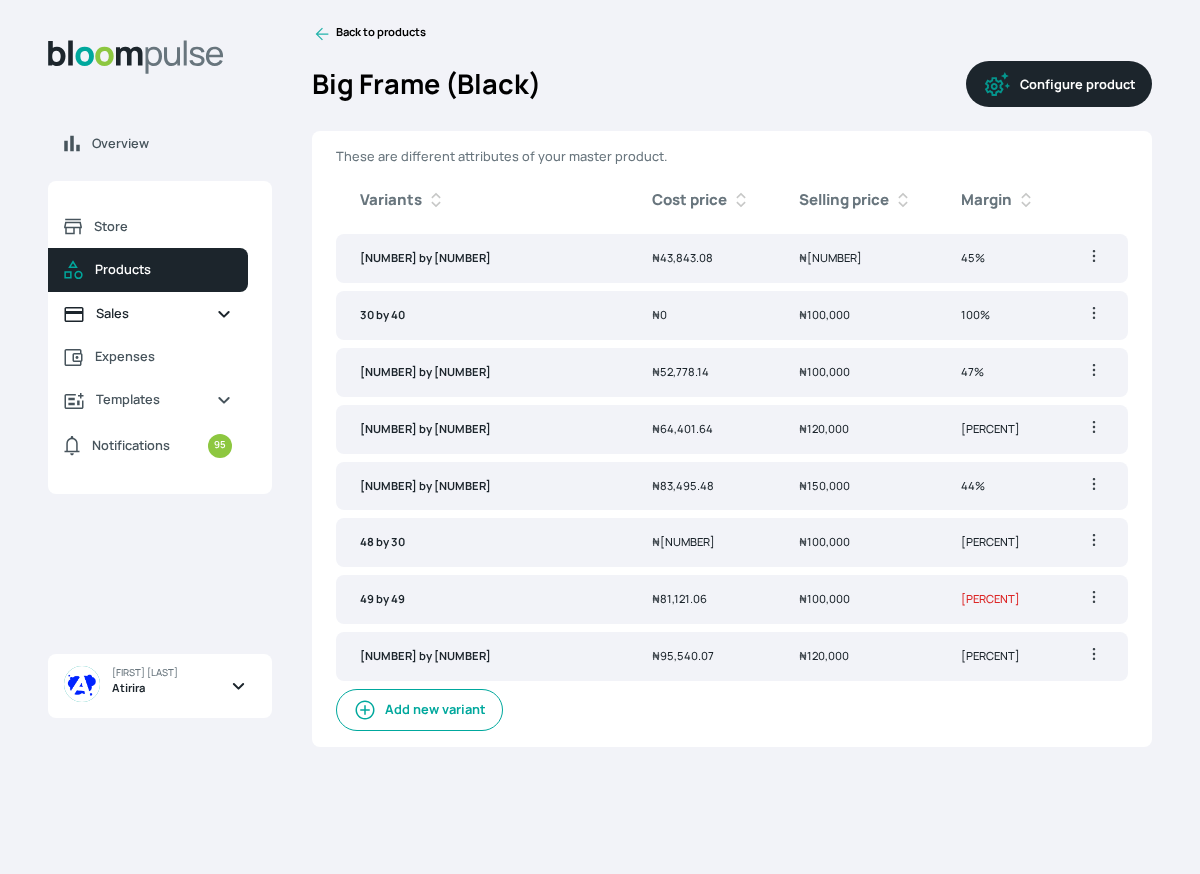click on "Sales" at bounding box center (148, 313) 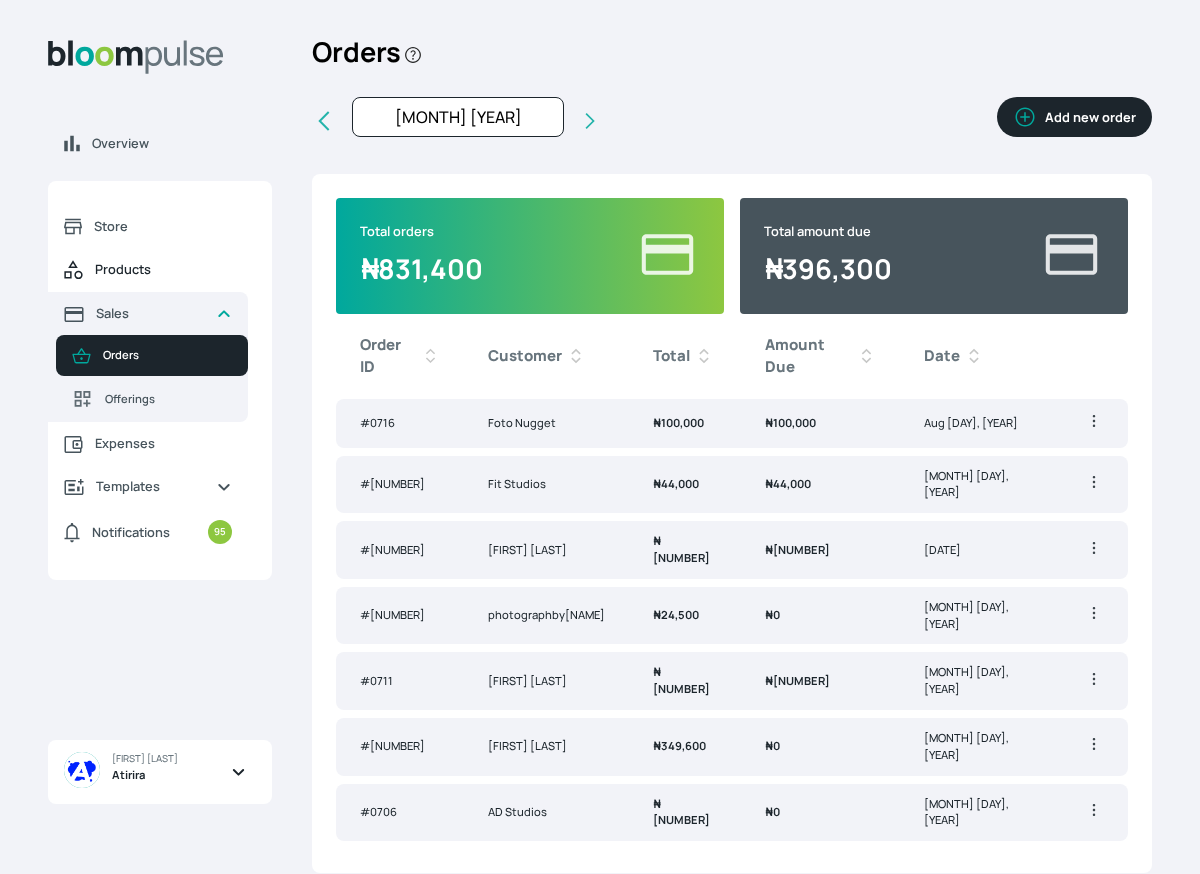 click on "Products" at bounding box center [148, 270] 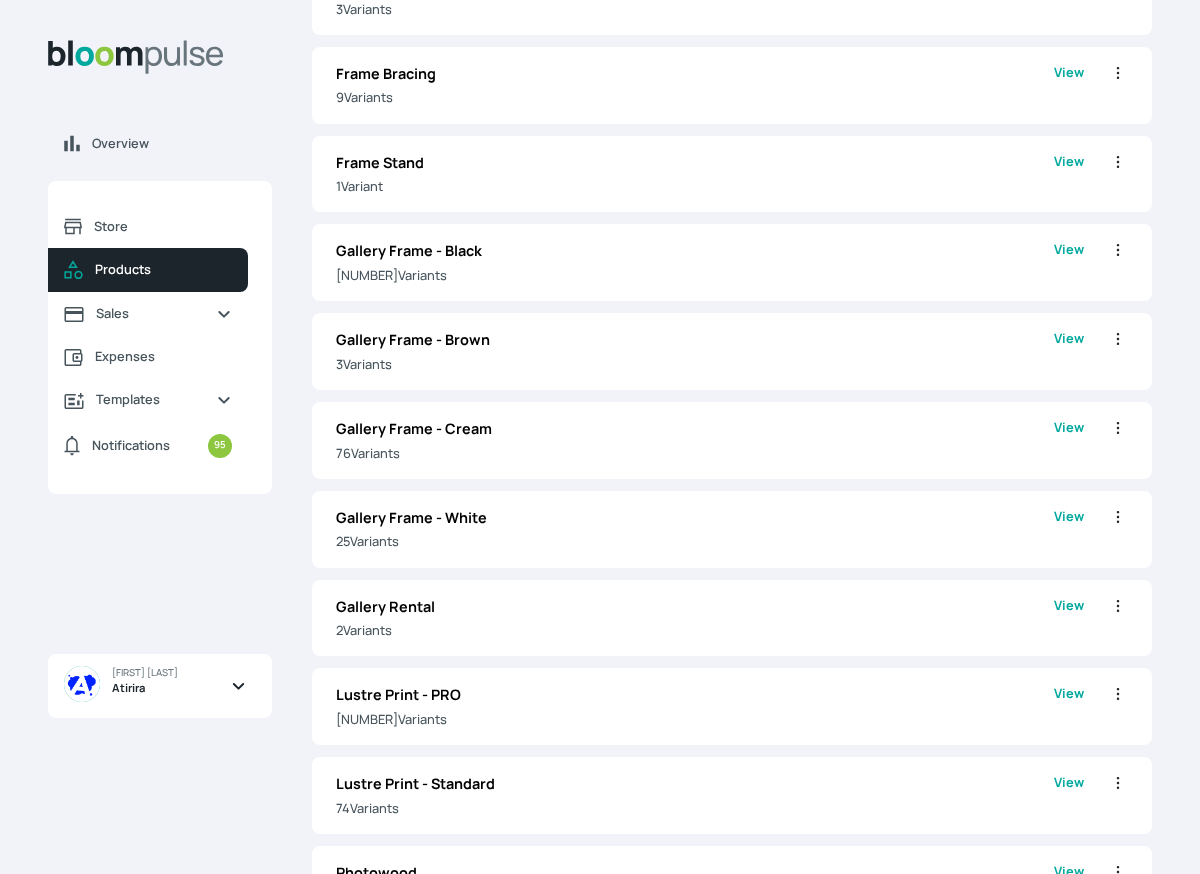 scroll, scrollTop: 951, scrollLeft: 0, axis: vertical 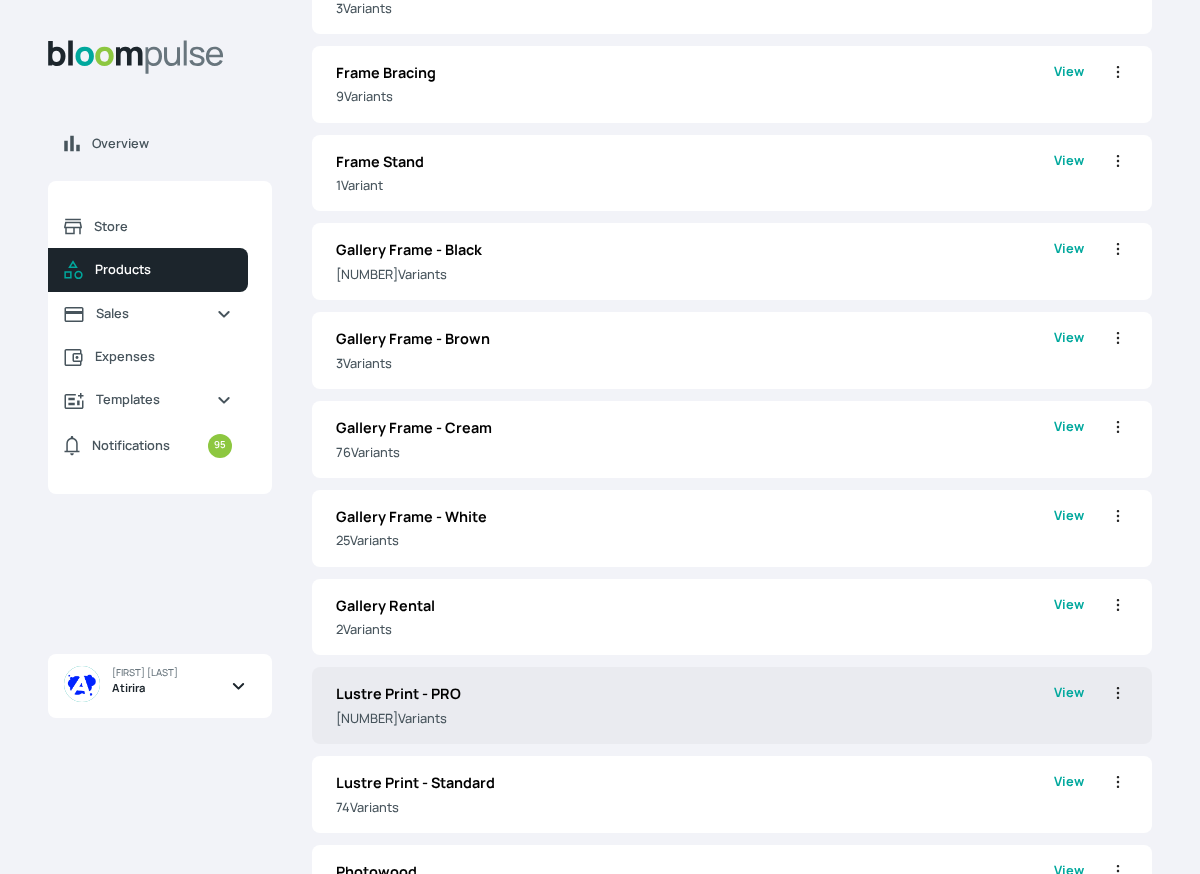 click on "77  Variant s" at bounding box center [695, 718] 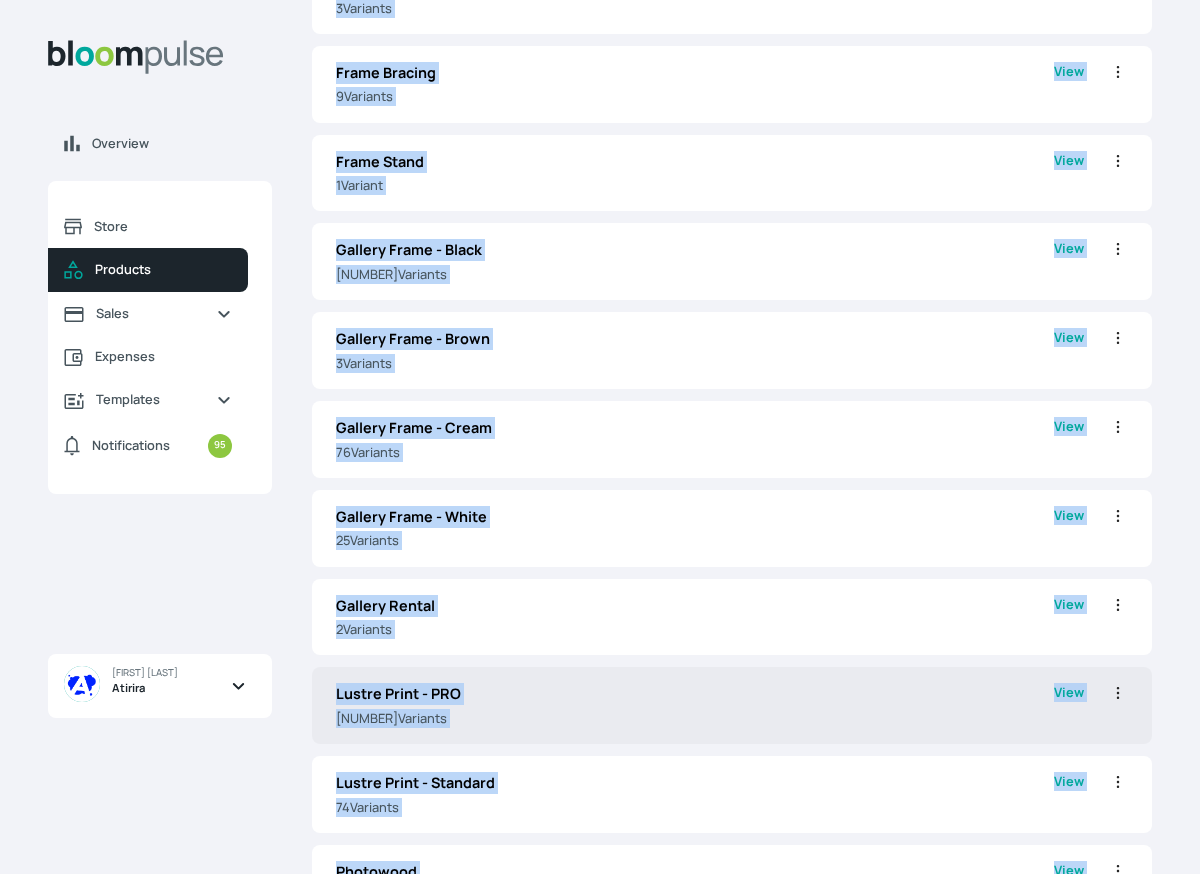 scroll, scrollTop: 0, scrollLeft: 0, axis: both 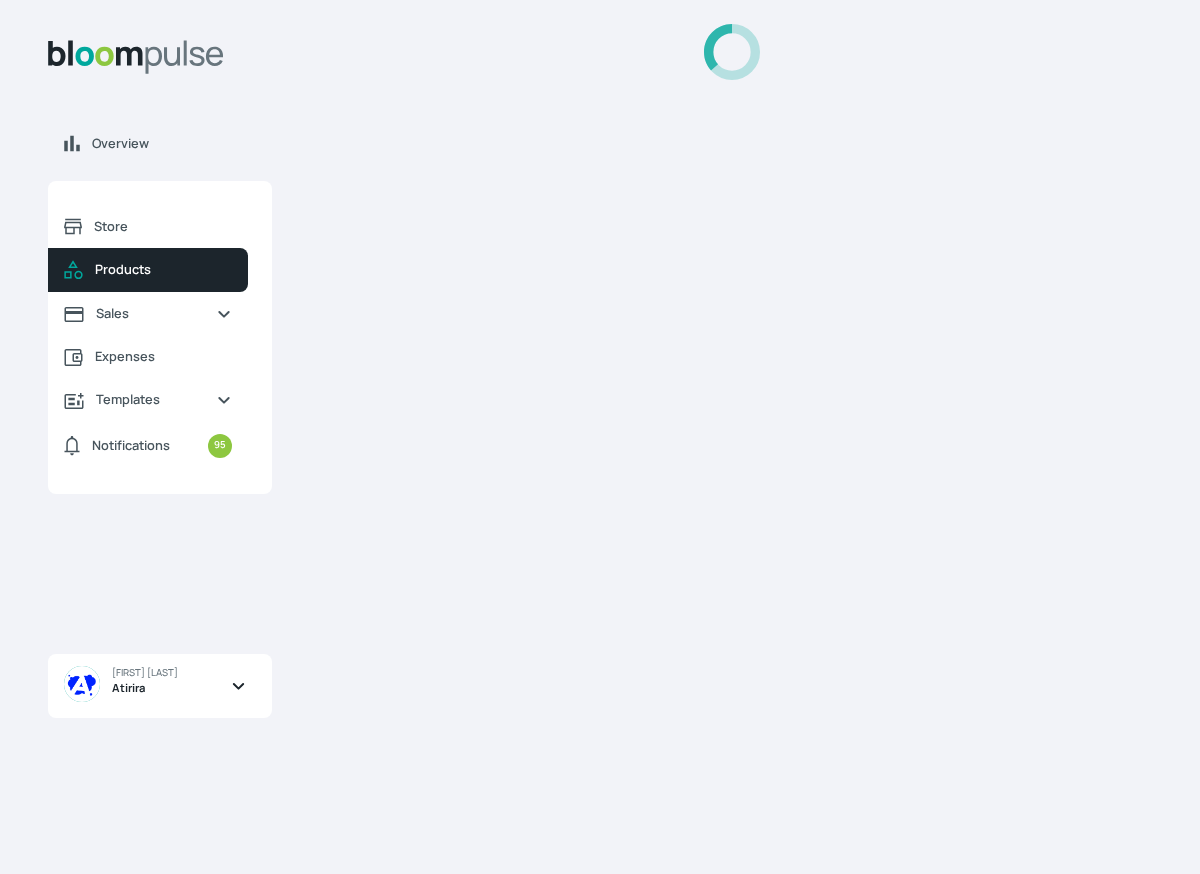 click at bounding box center [732, 437] 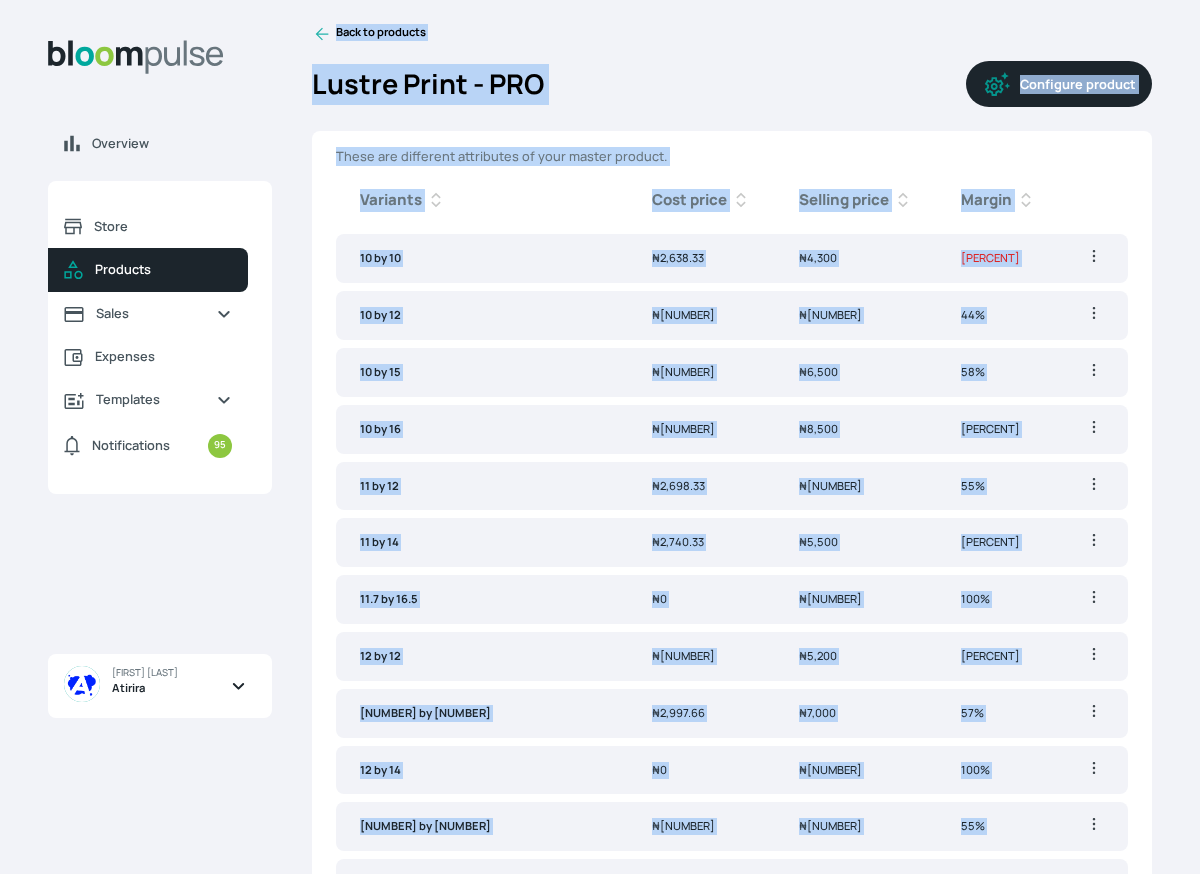 click 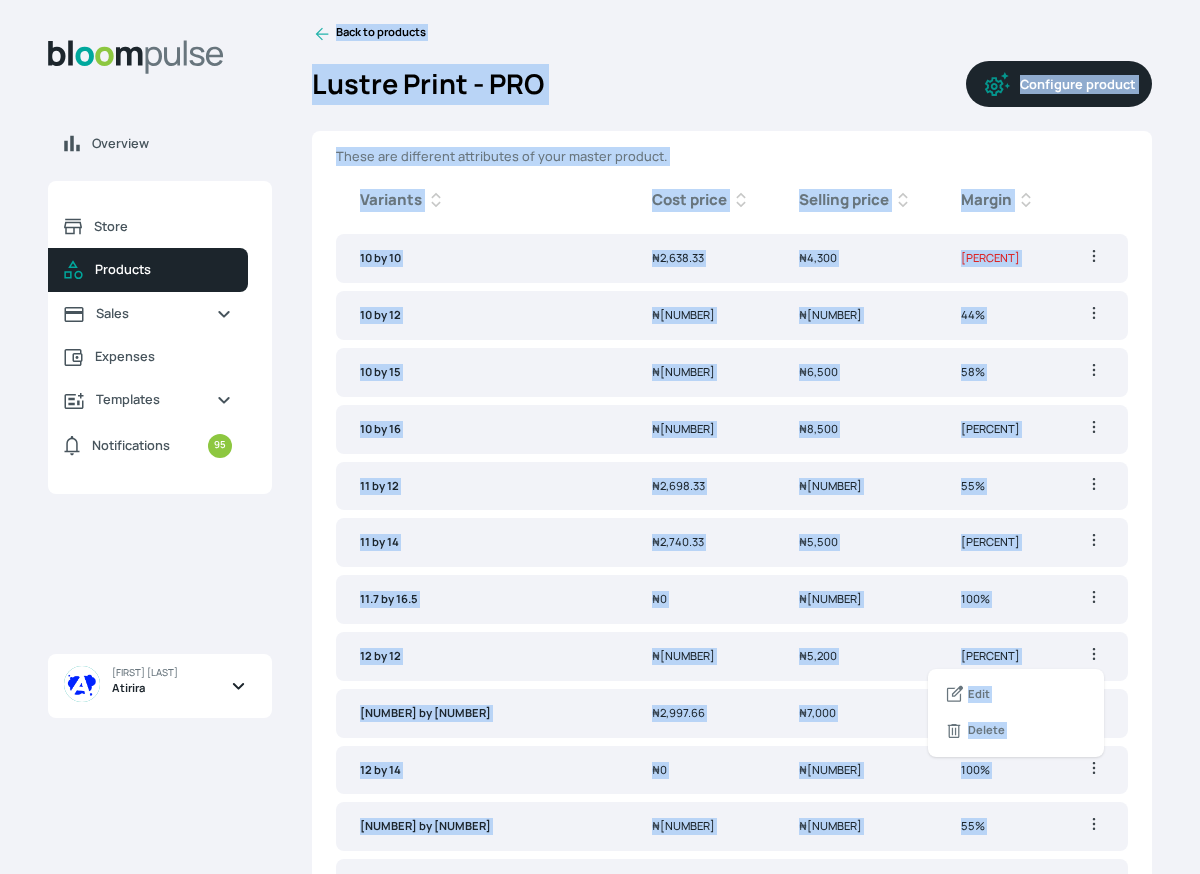 click at bounding box center [1094, 200] 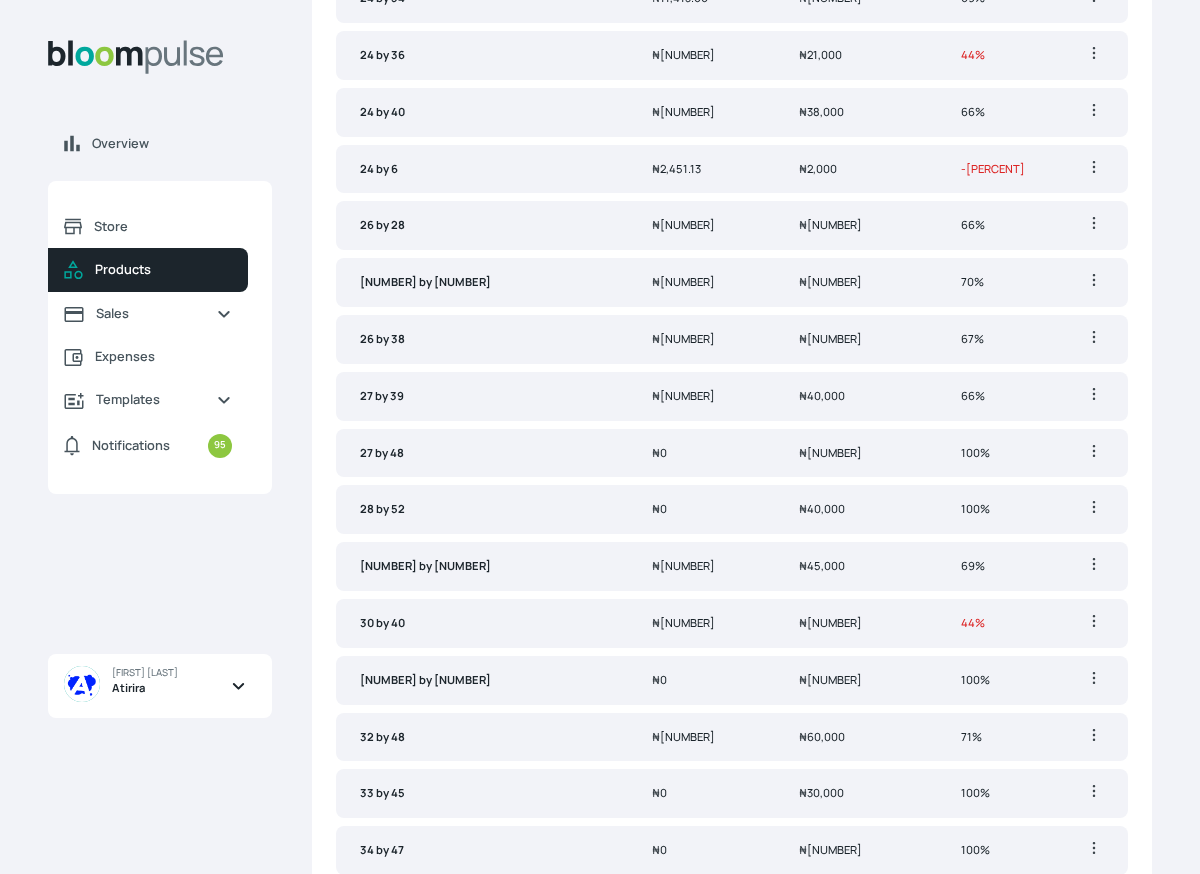 scroll, scrollTop: 2538, scrollLeft: 0, axis: vertical 